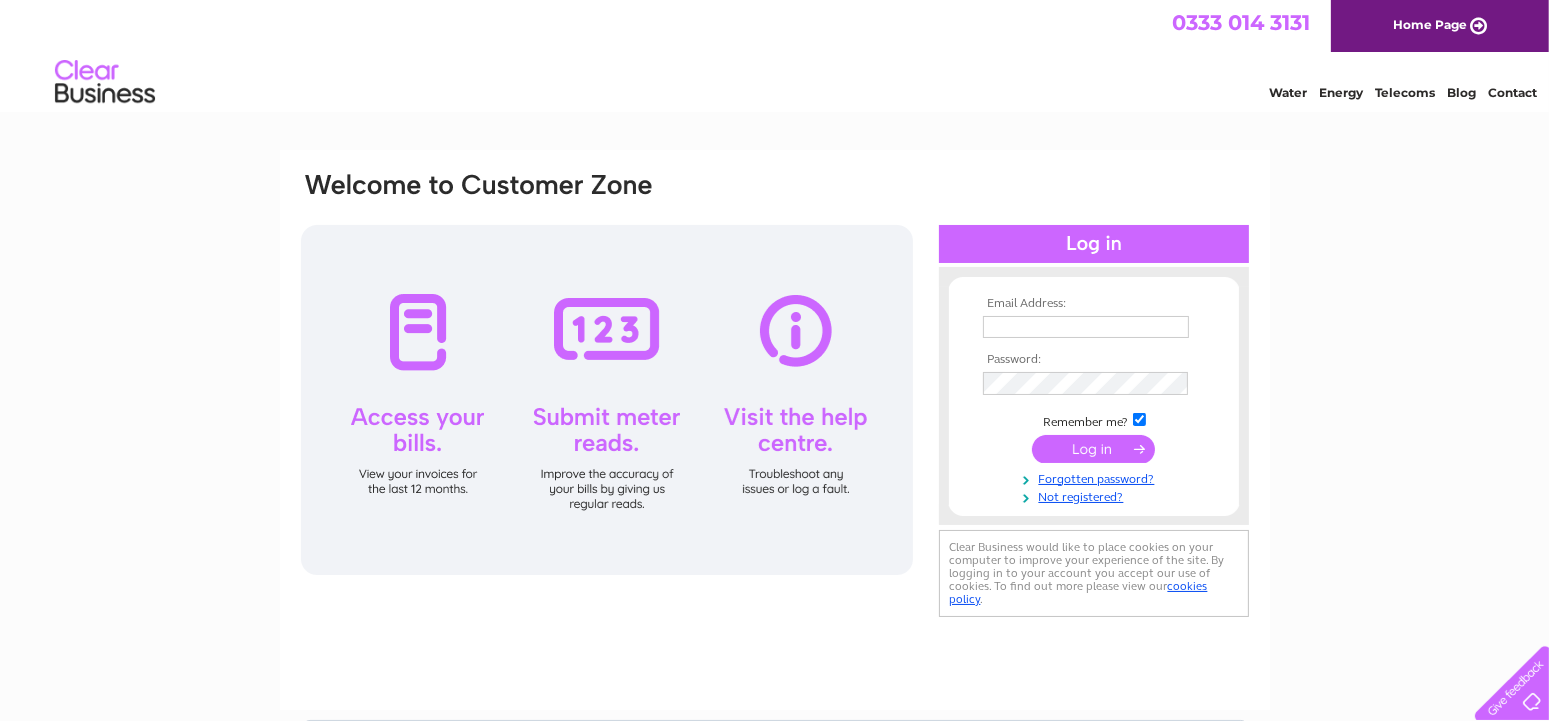 scroll, scrollTop: 0, scrollLeft: 0, axis: both 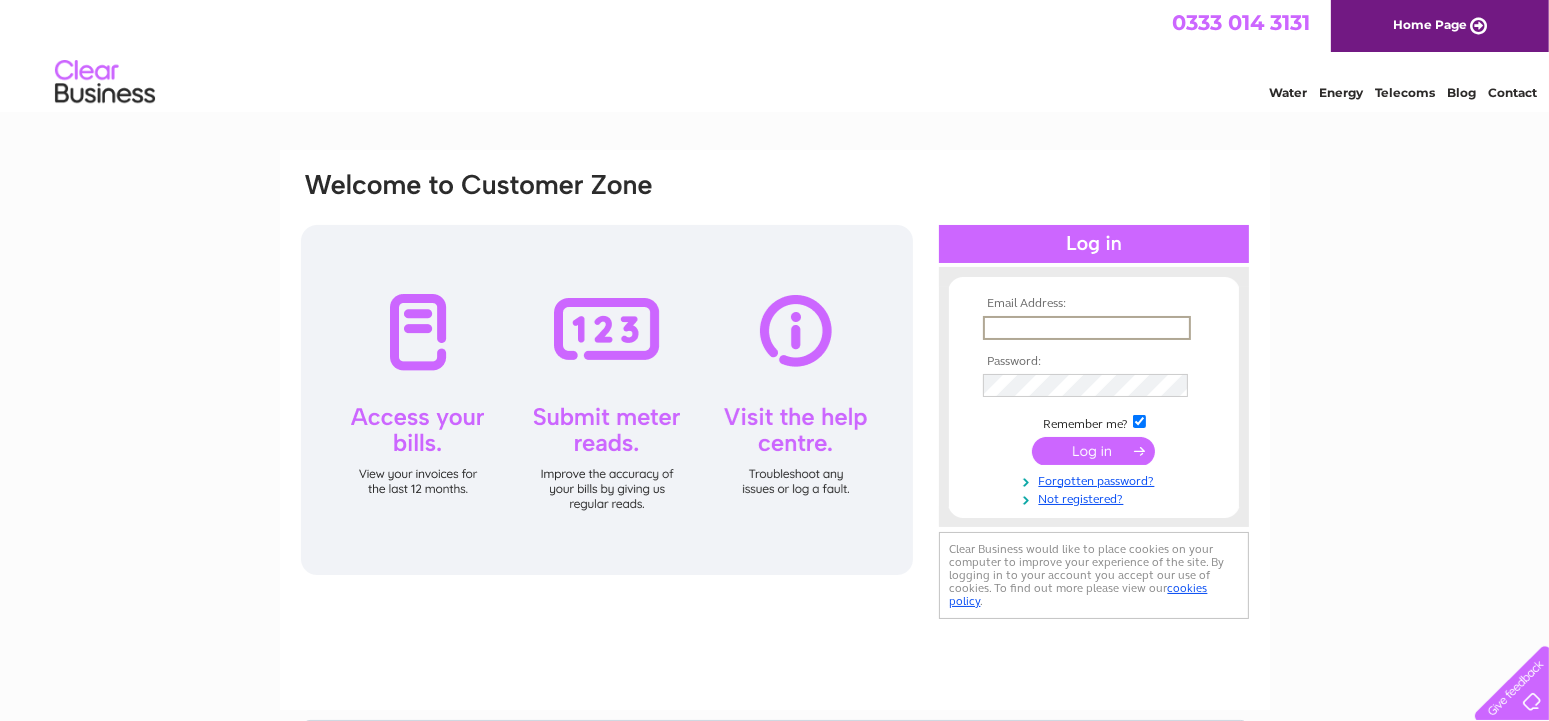 click at bounding box center [1087, 328] 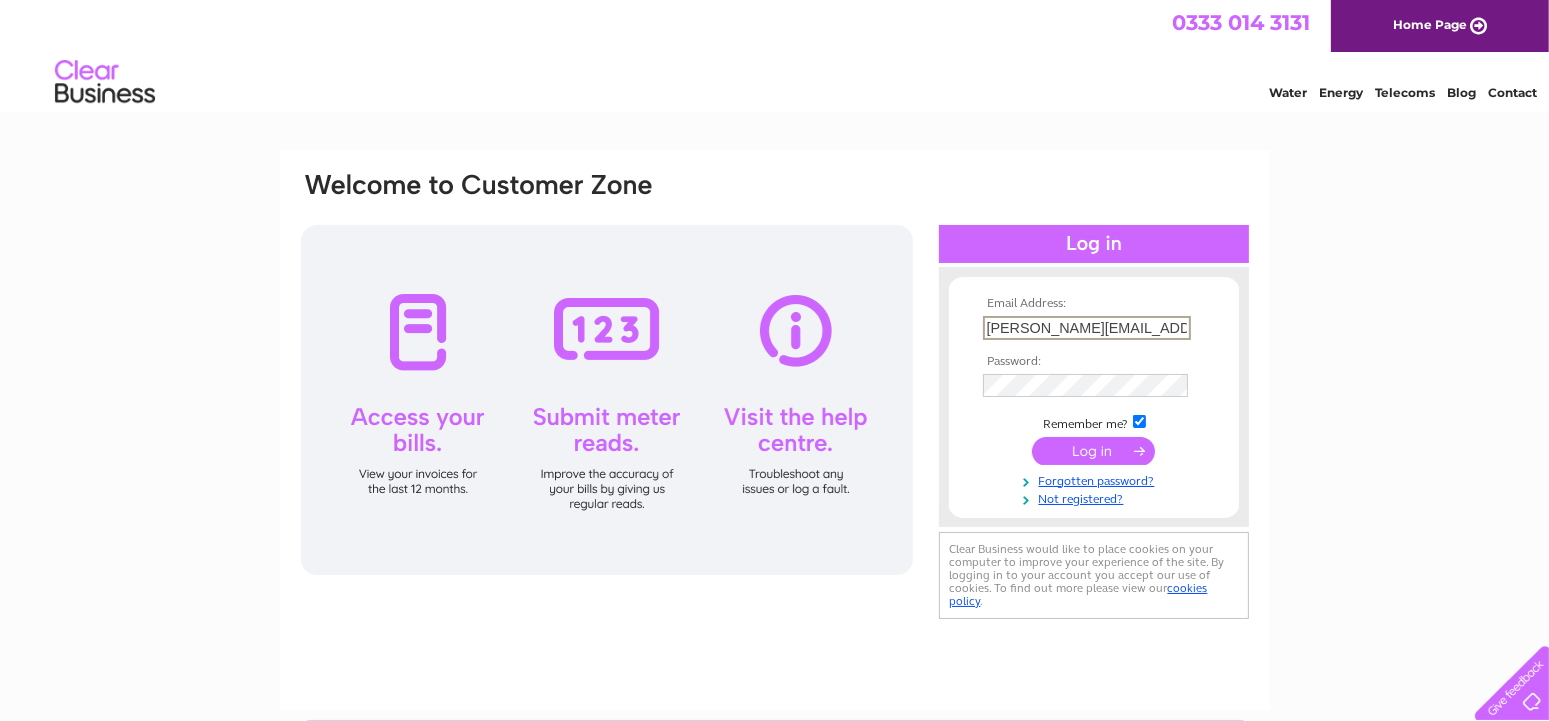 scroll, scrollTop: 0, scrollLeft: 73, axis: horizontal 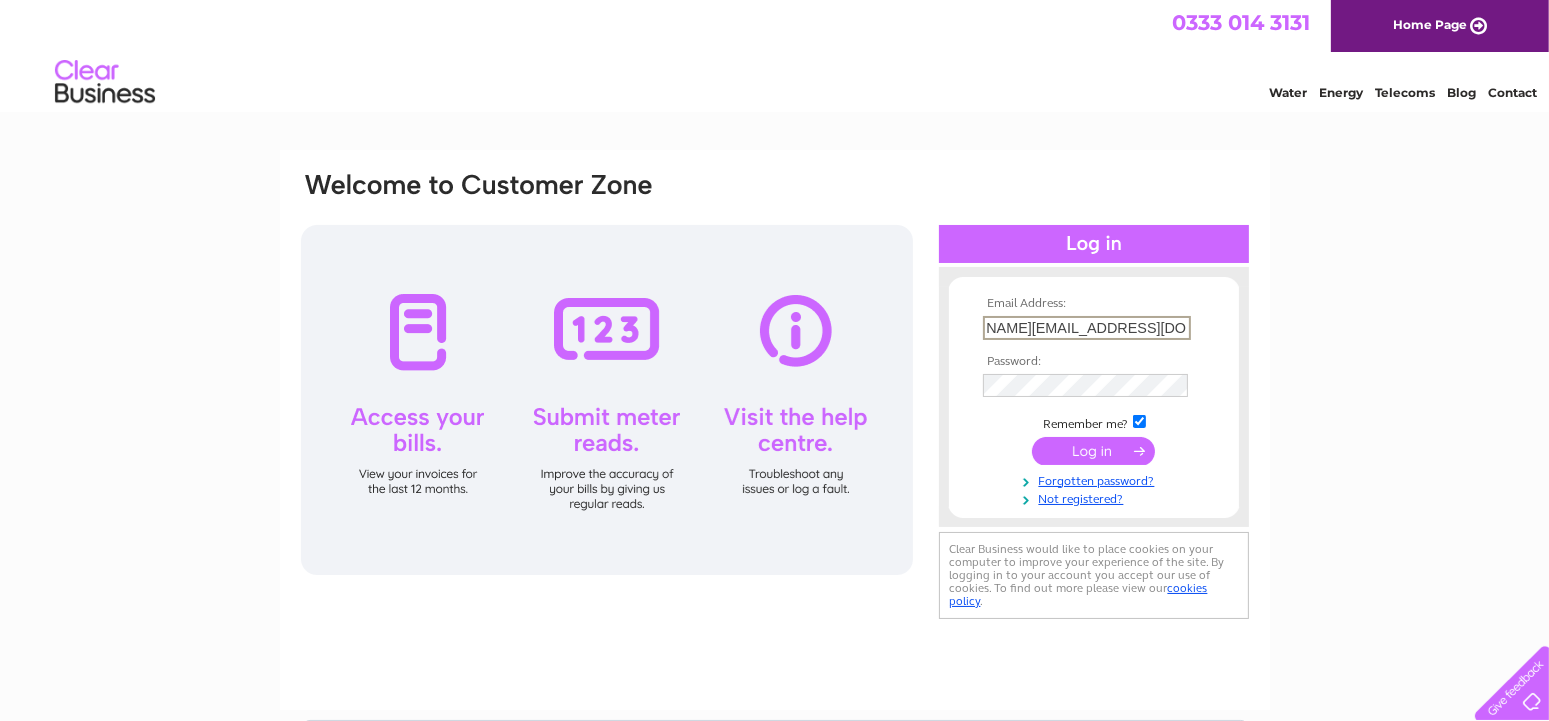type on "[PERSON_NAME][EMAIL_ADDRESS][DOMAIN_NAME]" 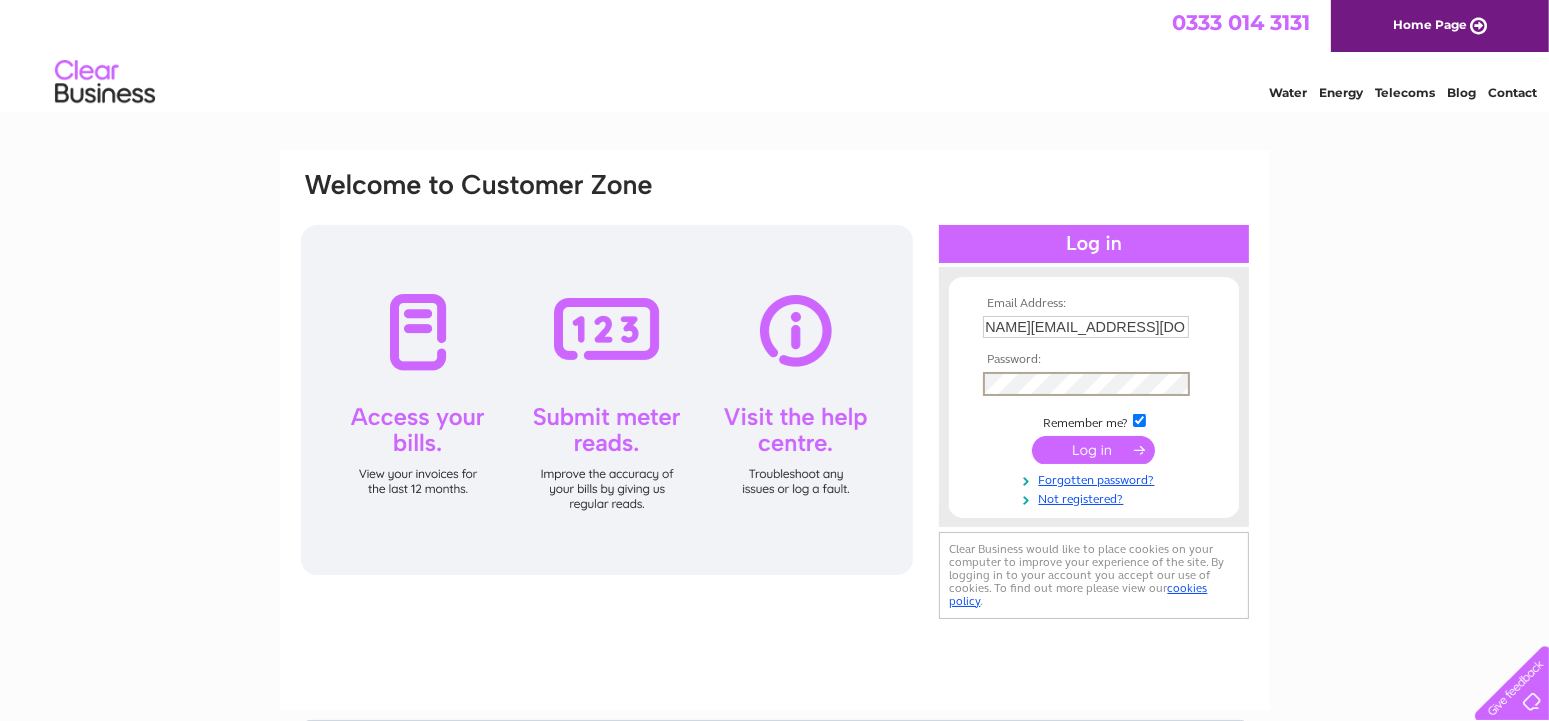scroll, scrollTop: 0, scrollLeft: 73, axis: horizontal 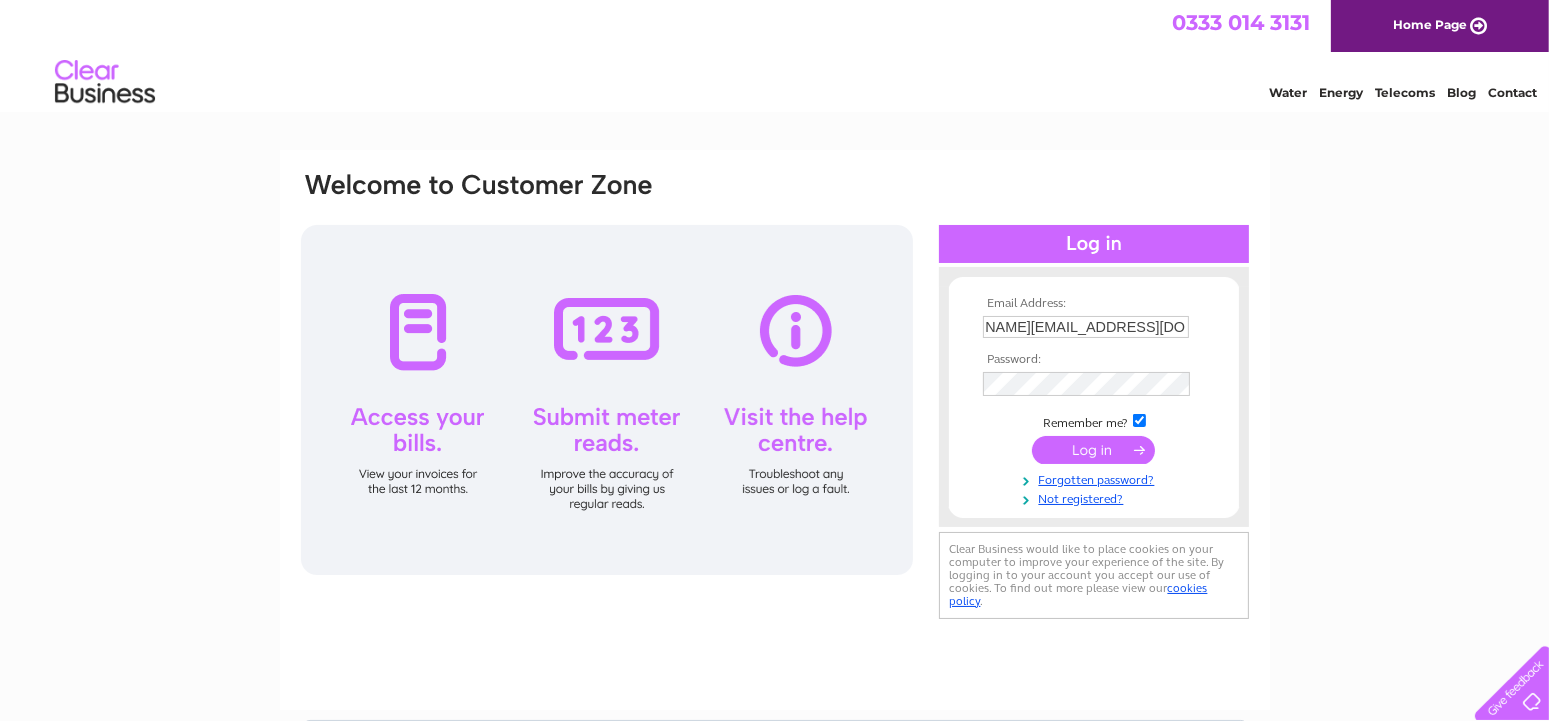 click at bounding box center (1093, 450) 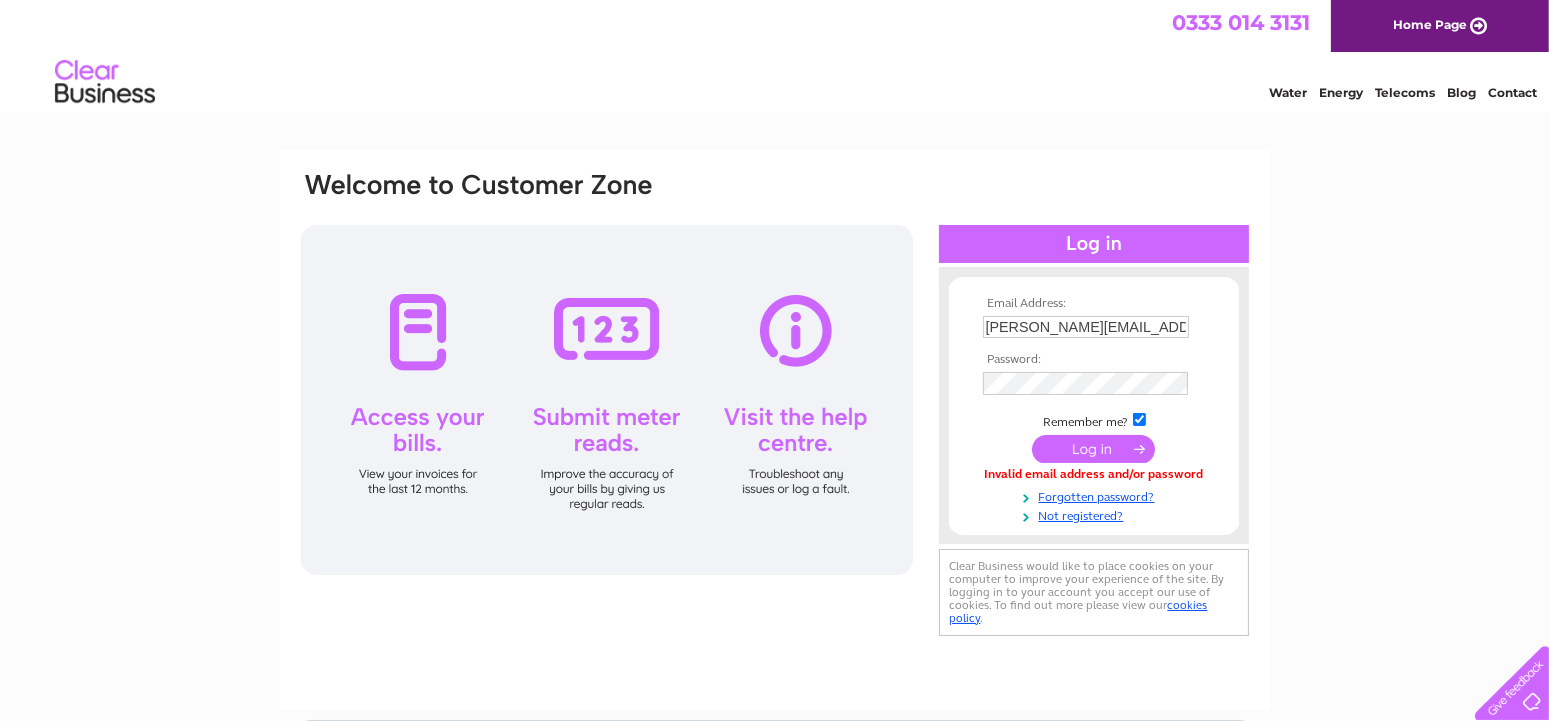 scroll, scrollTop: 0, scrollLeft: 0, axis: both 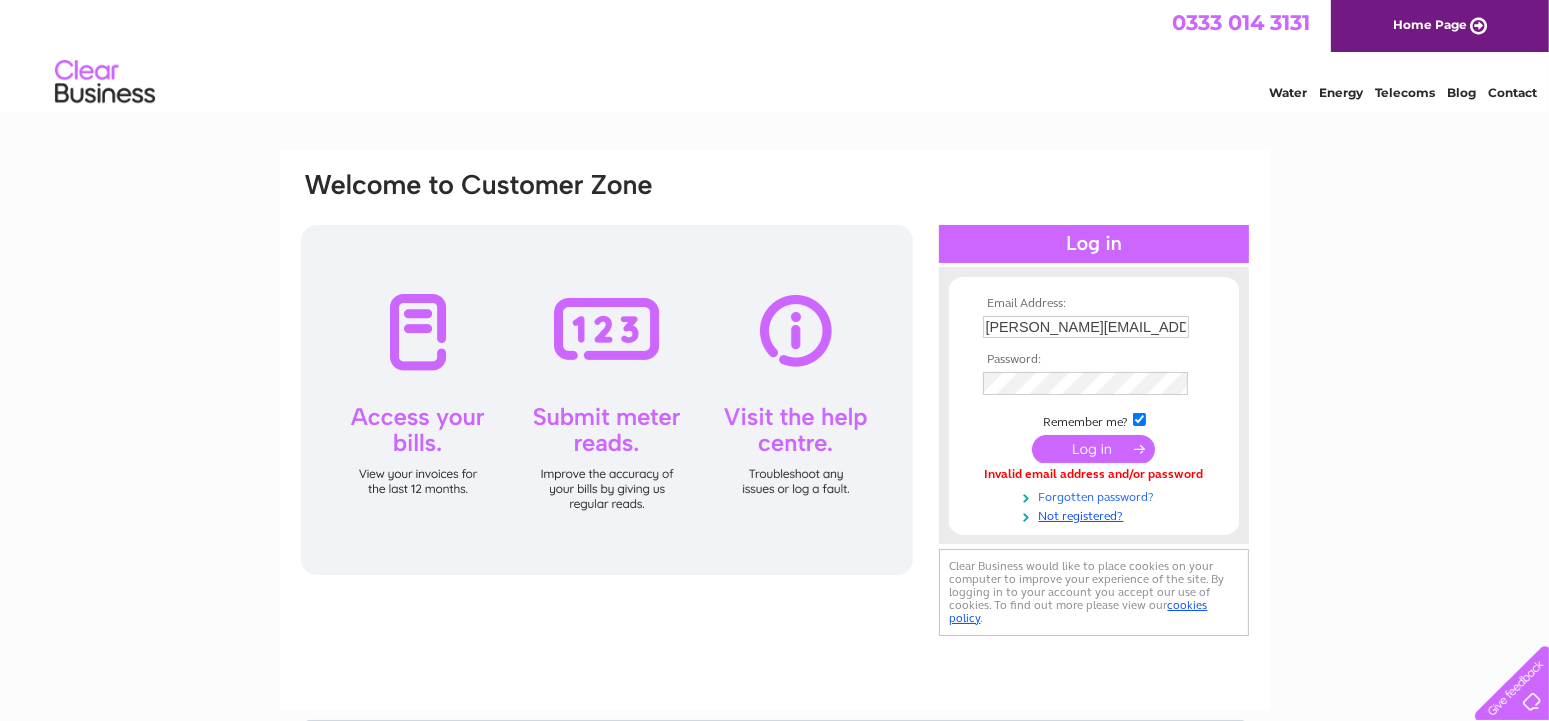 click on "Forgotten password?" at bounding box center (1096, 495) 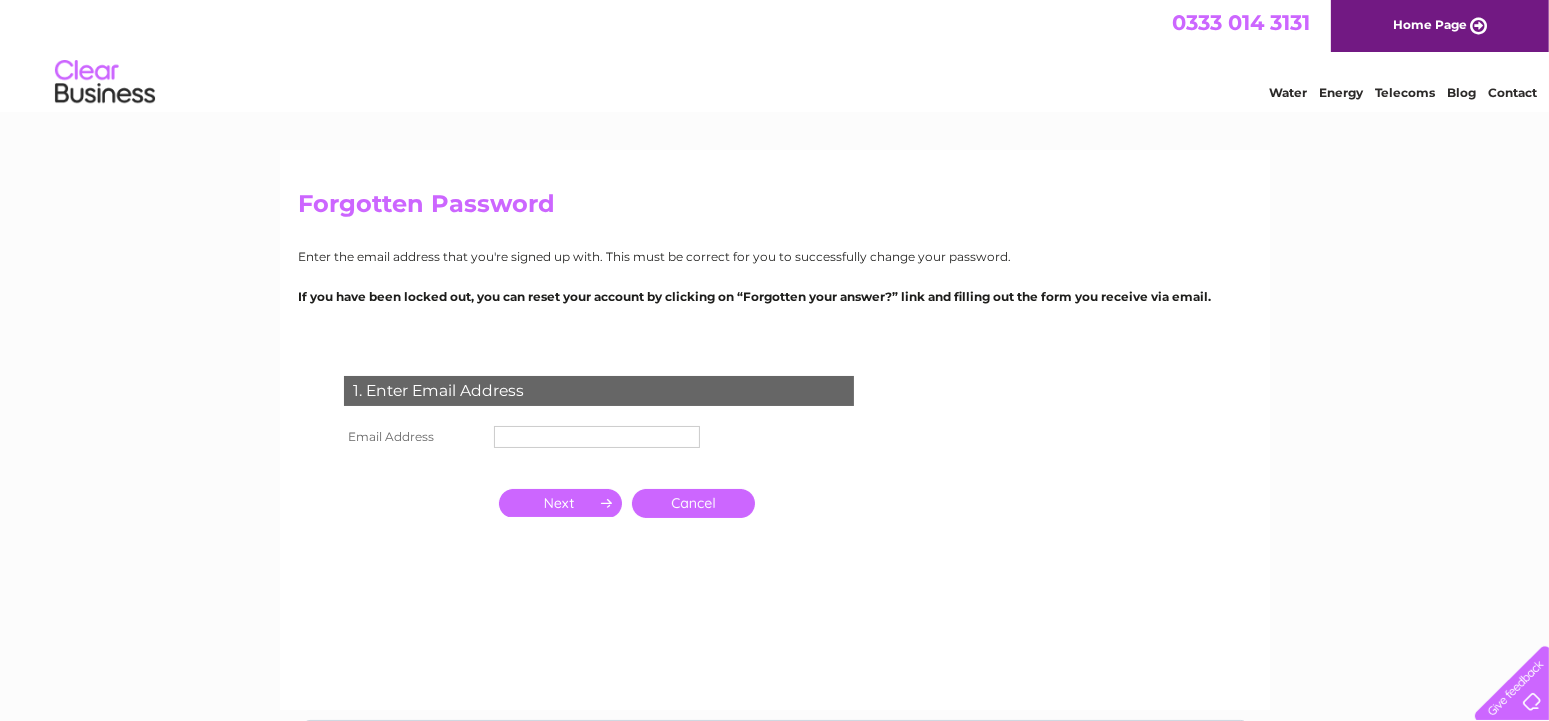 scroll, scrollTop: 0, scrollLeft: 0, axis: both 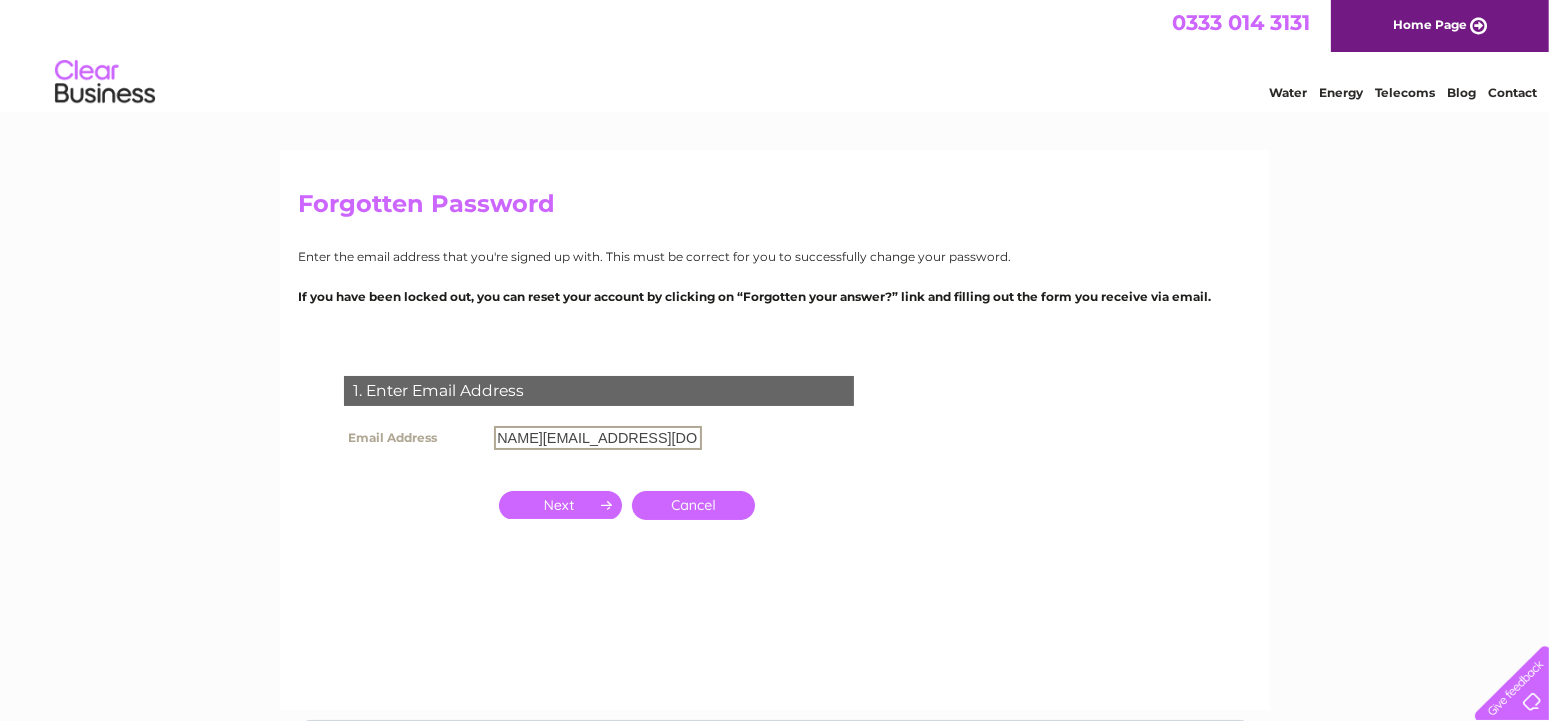 click on "[PERSON_NAME][EMAIL_ADDRESS][DOMAIN_NAME]" at bounding box center (598, 438) 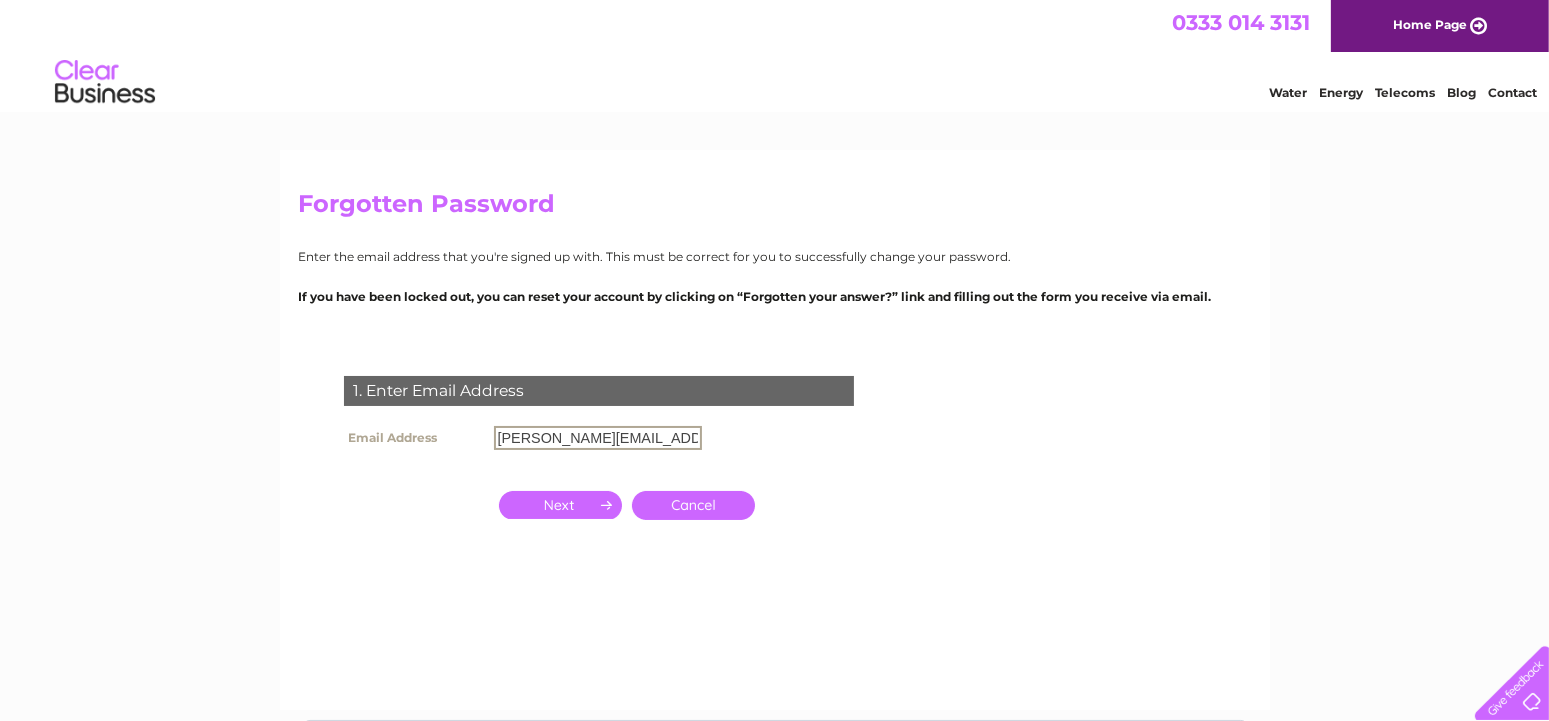 drag, startPoint x: 537, startPoint y: 447, endPoint x: 153, endPoint y: 443, distance: 384.02084 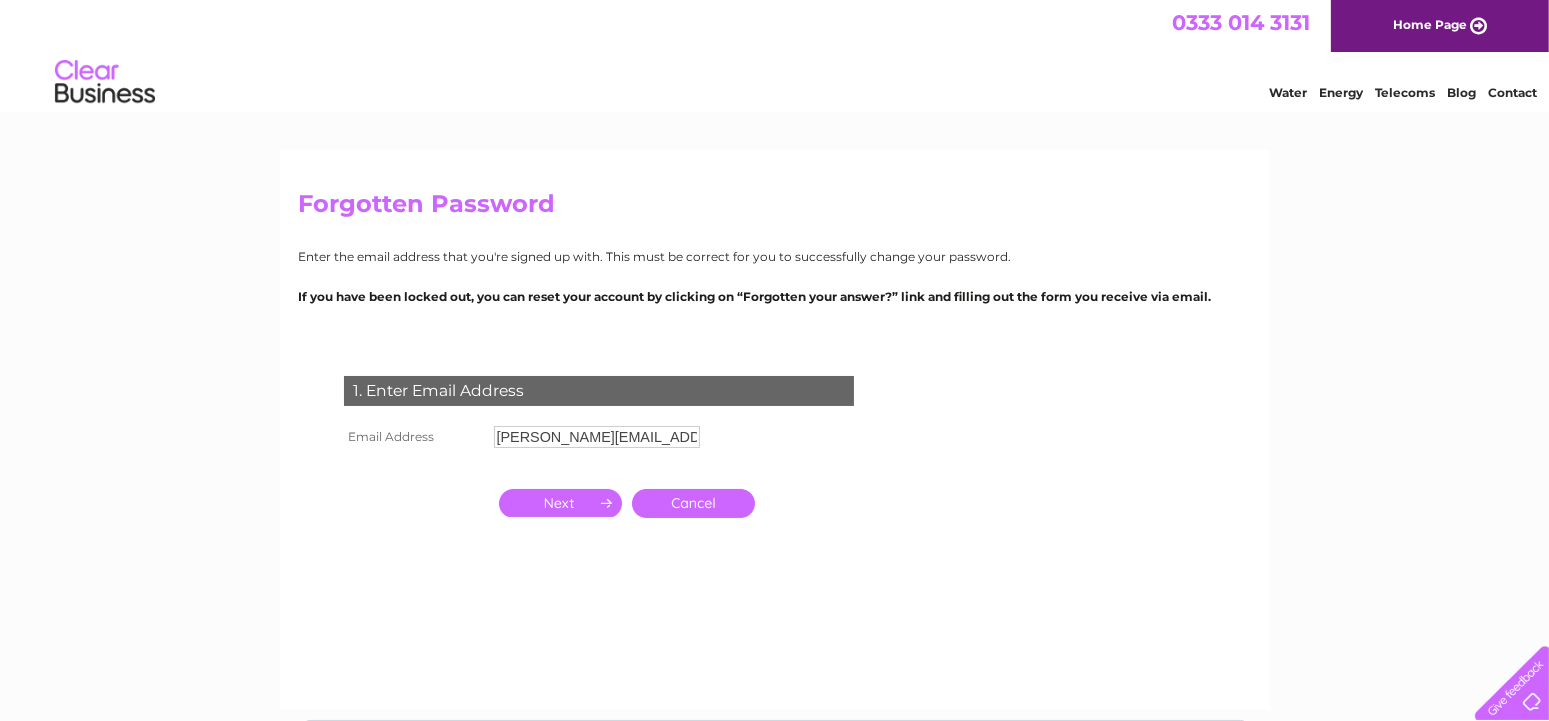 click at bounding box center [560, 503] 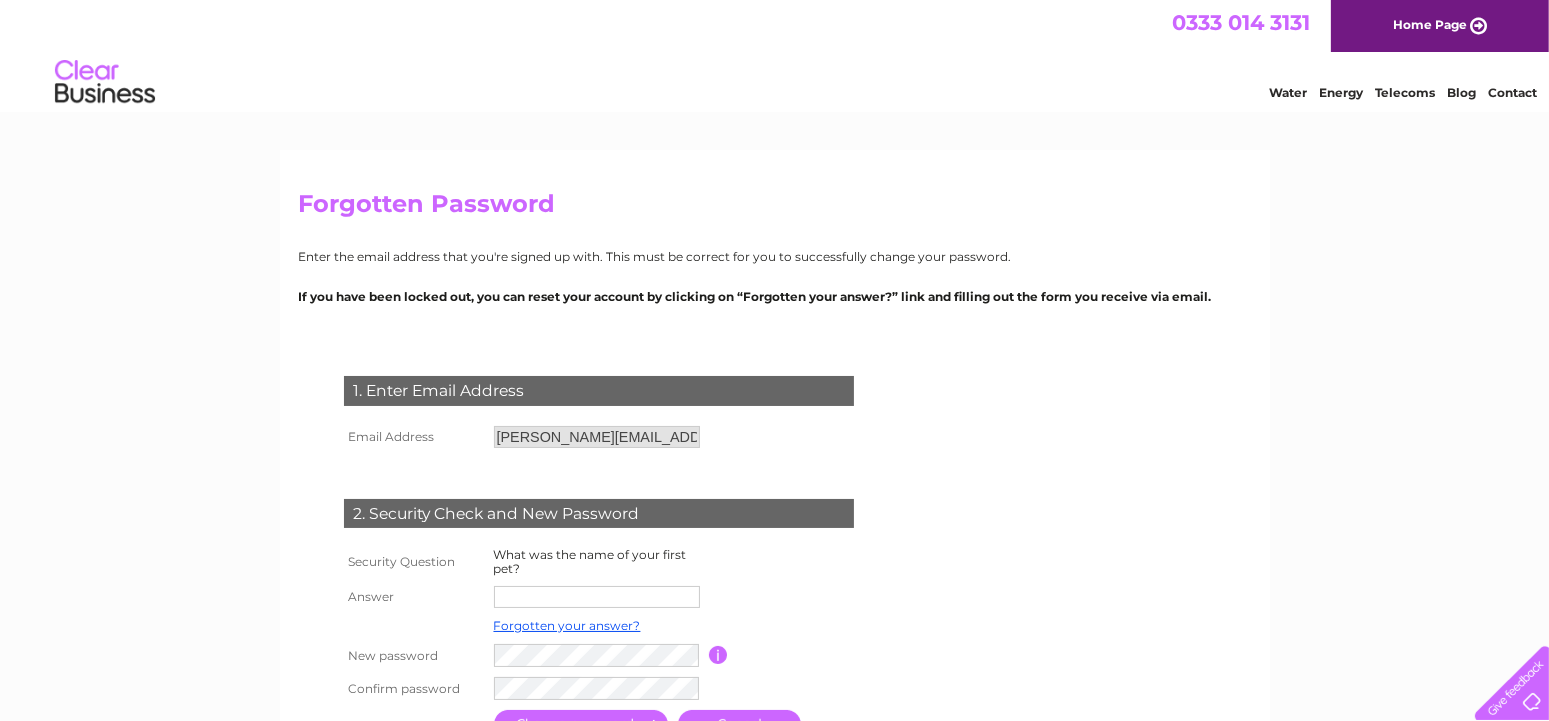 scroll, scrollTop: 210, scrollLeft: 0, axis: vertical 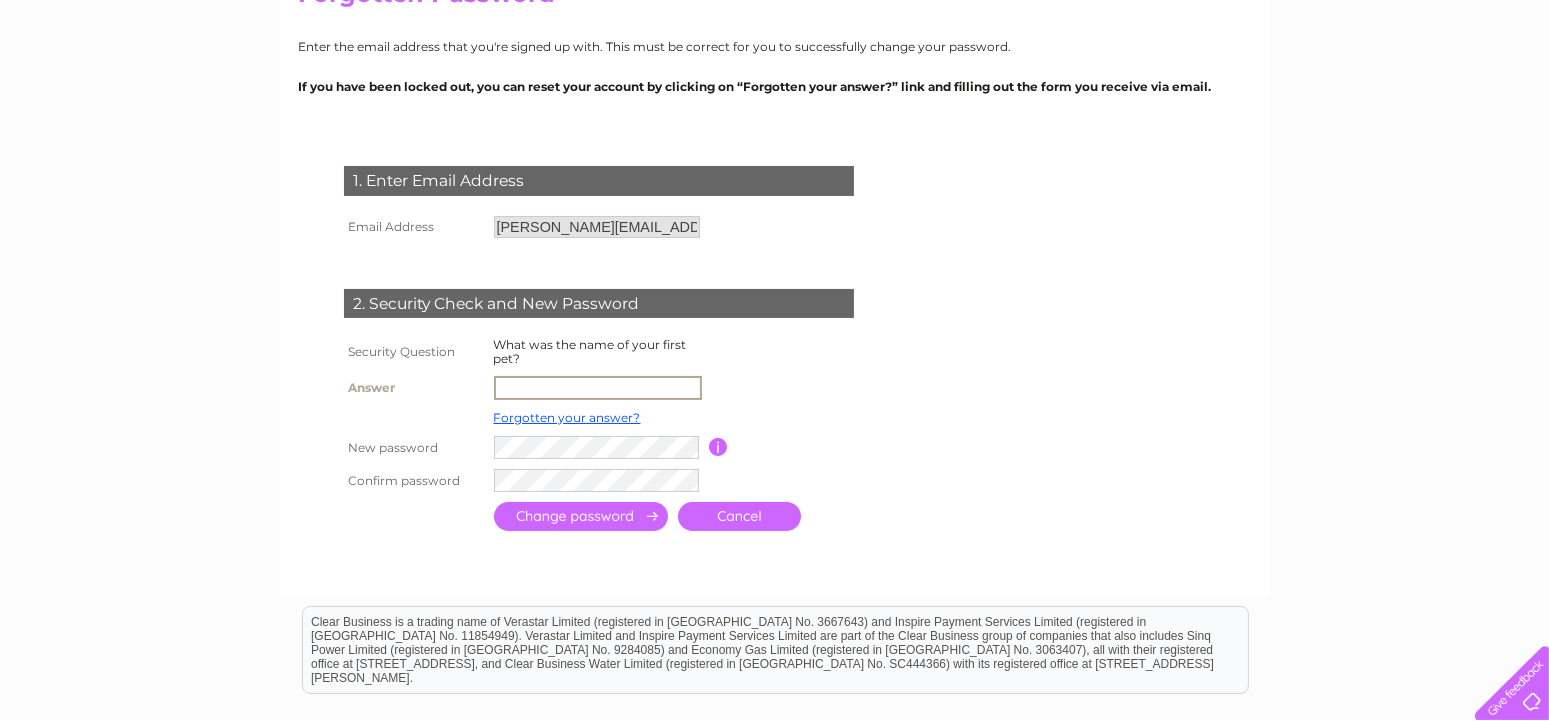 click at bounding box center [598, 388] 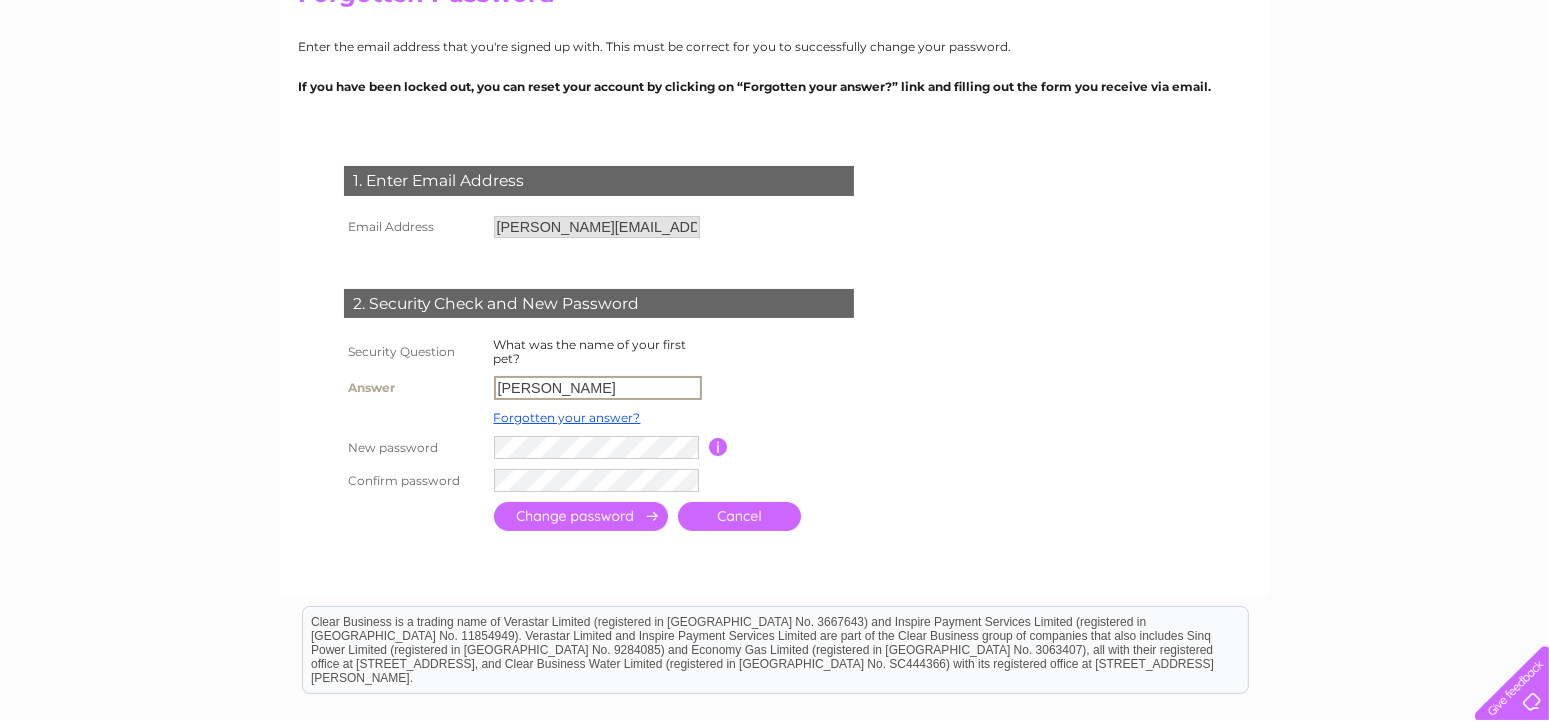 type on "Bailey" 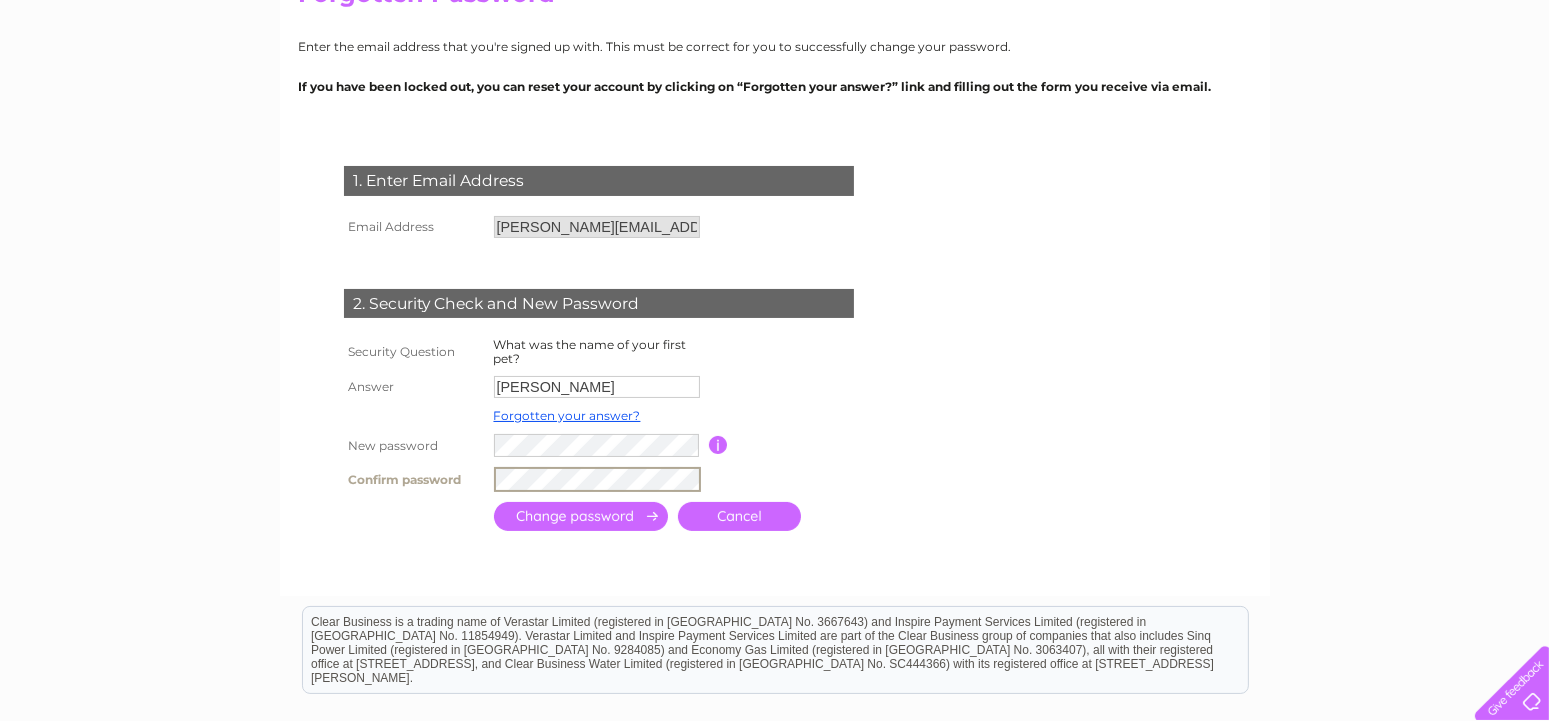 click at bounding box center [581, 516] 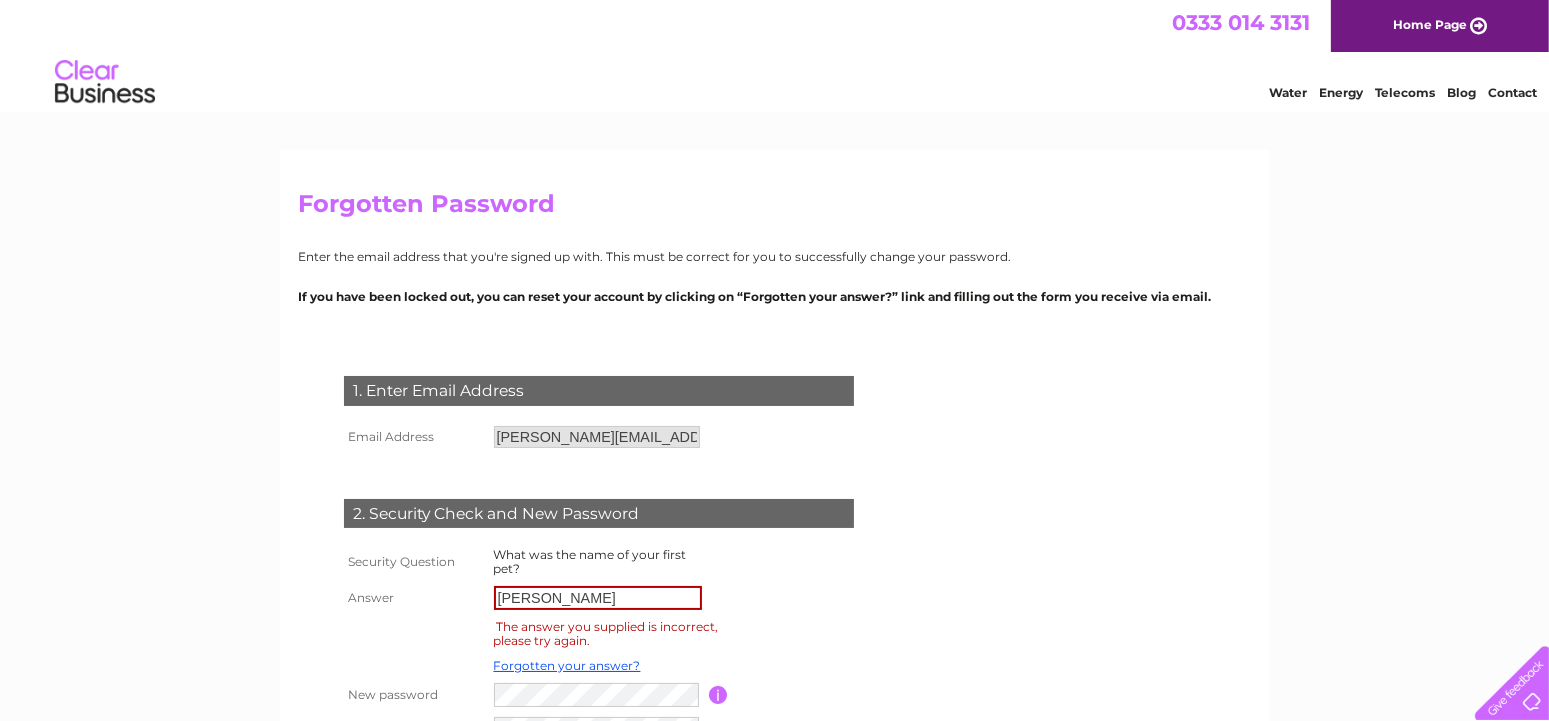 scroll, scrollTop: 0, scrollLeft: 0, axis: both 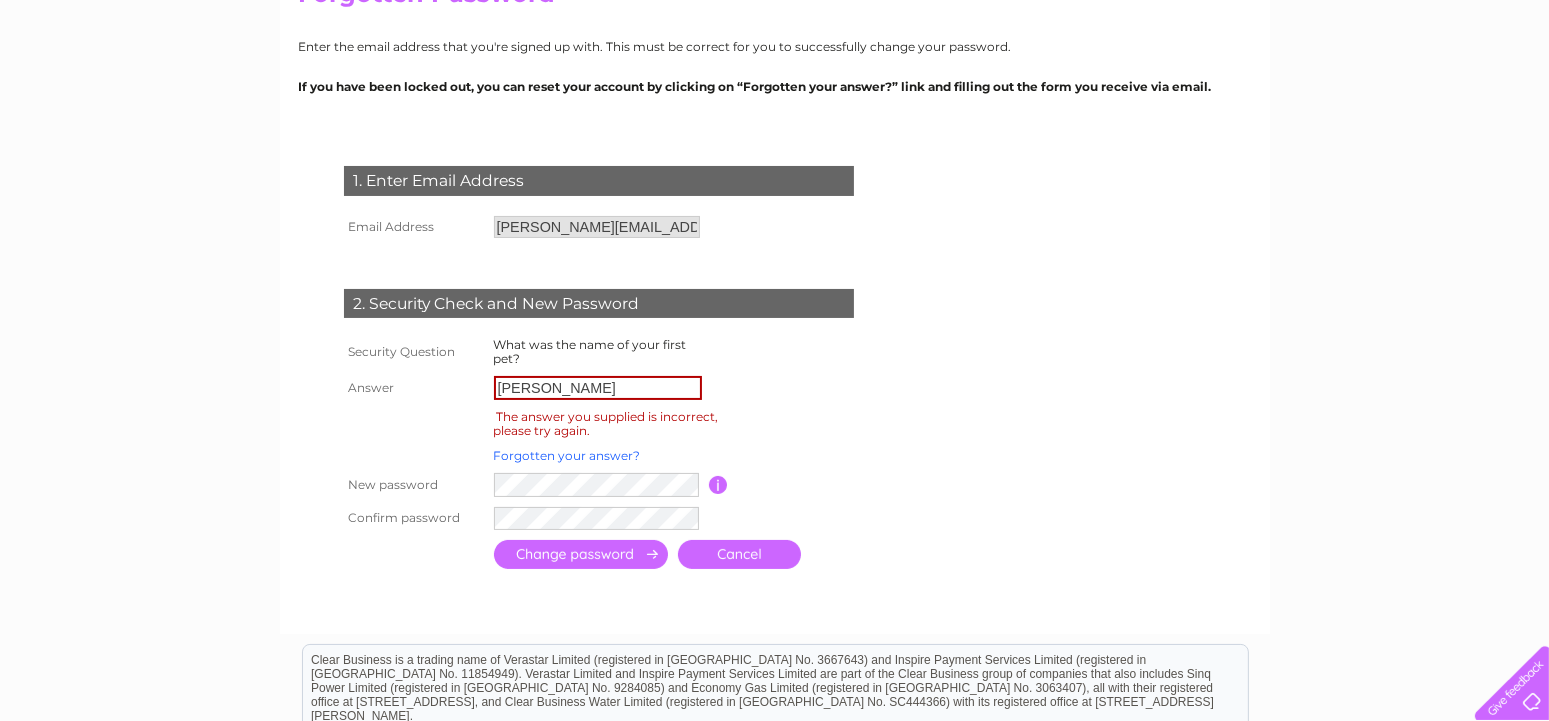 click on "Forgotten your answer?" at bounding box center [567, 455] 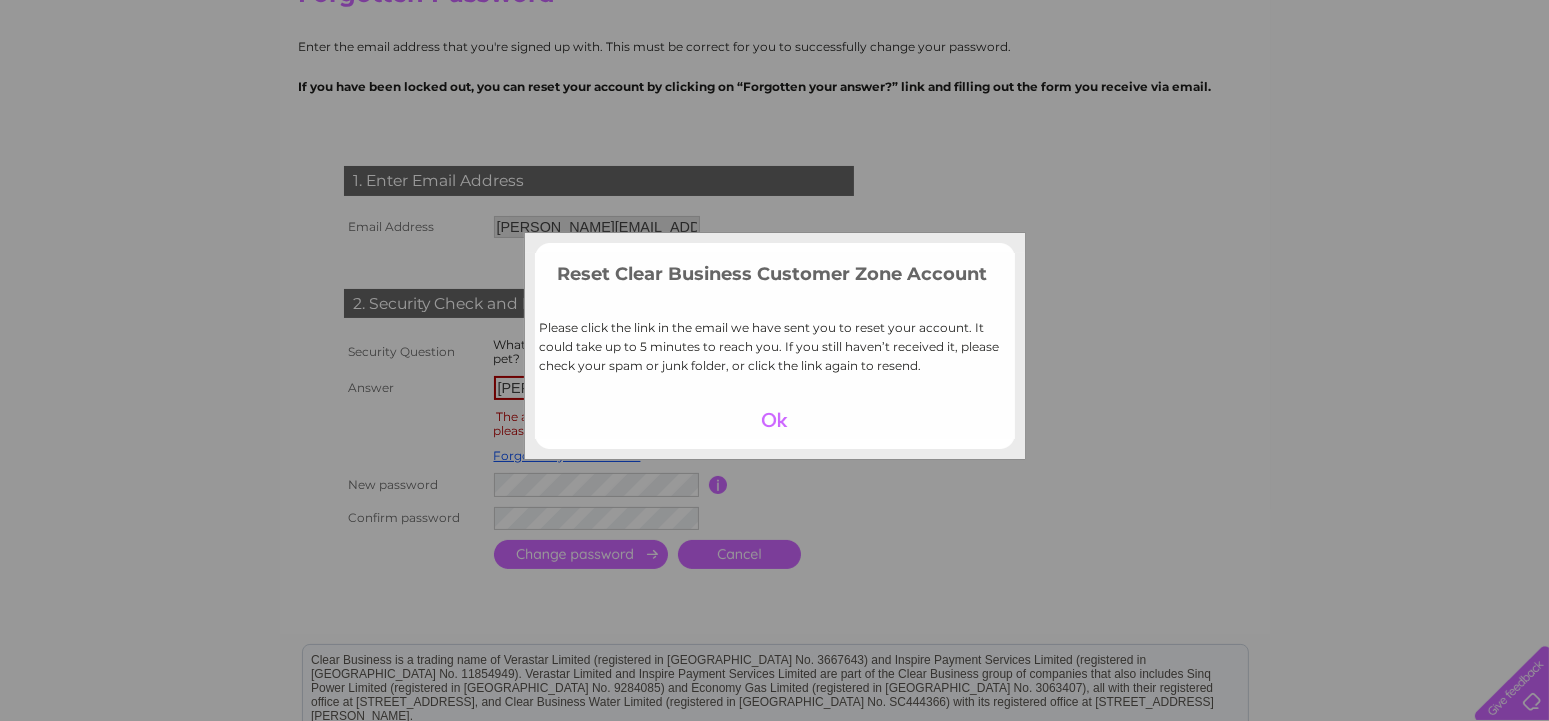 click at bounding box center [774, 420] 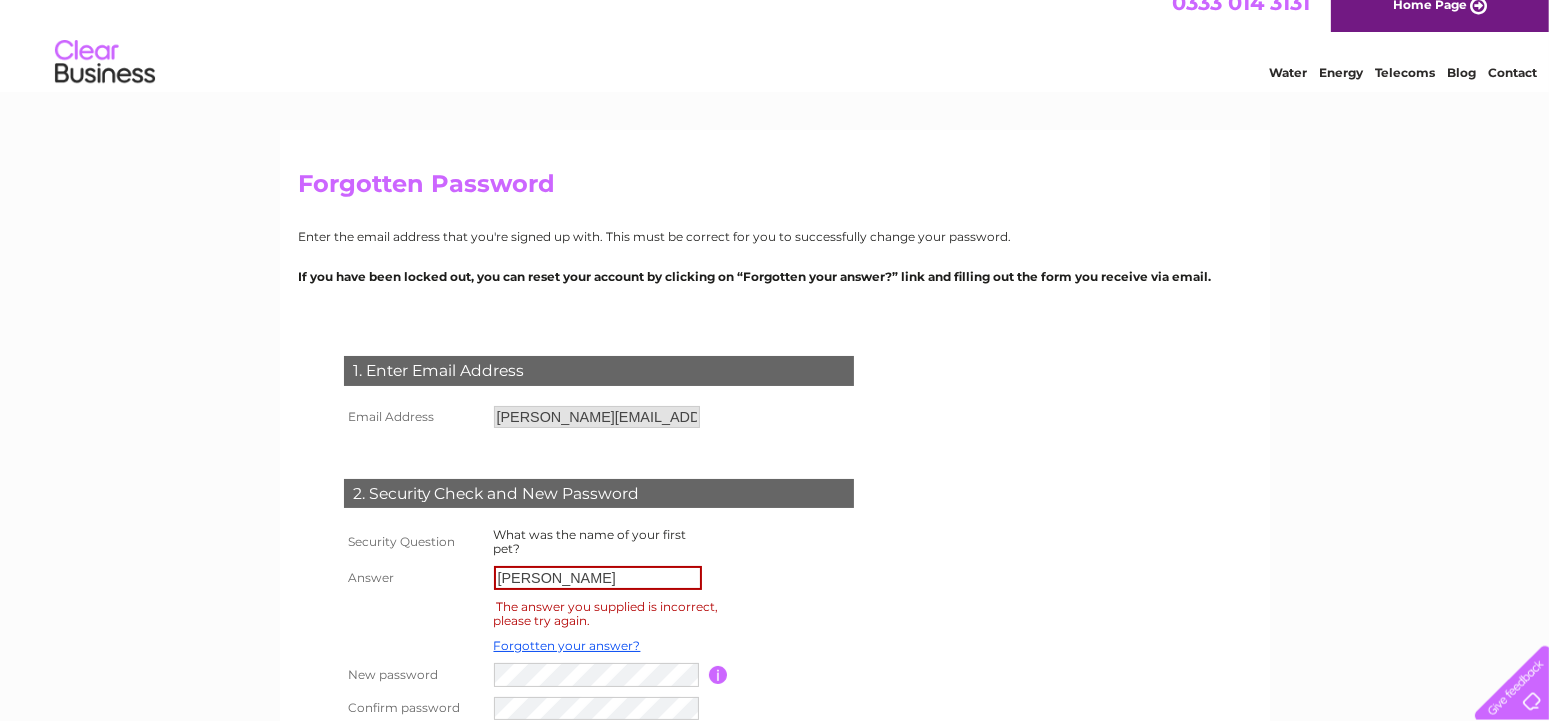 scroll, scrollTop: 0, scrollLeft: 0, axis: both 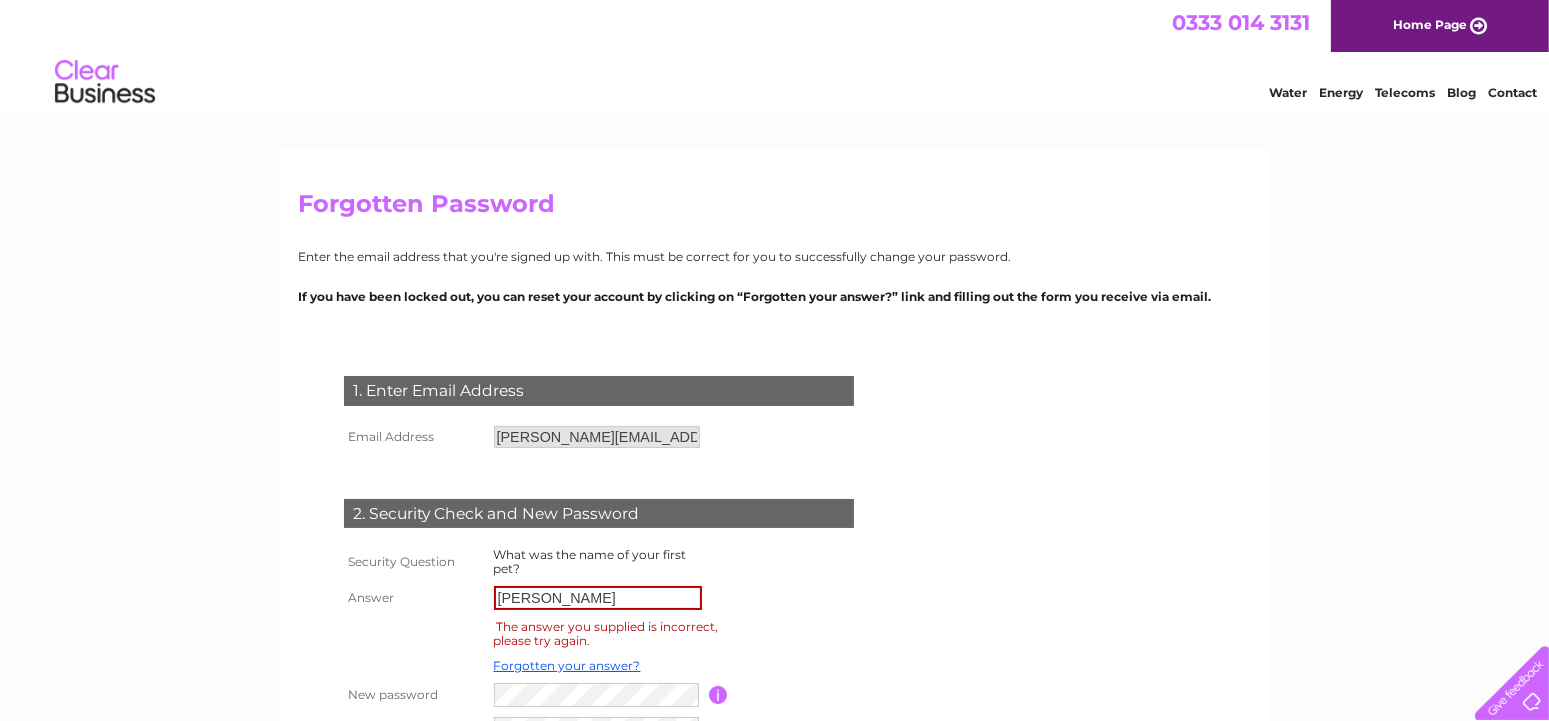 click on "Contact" at bounding box center (1512, 92) 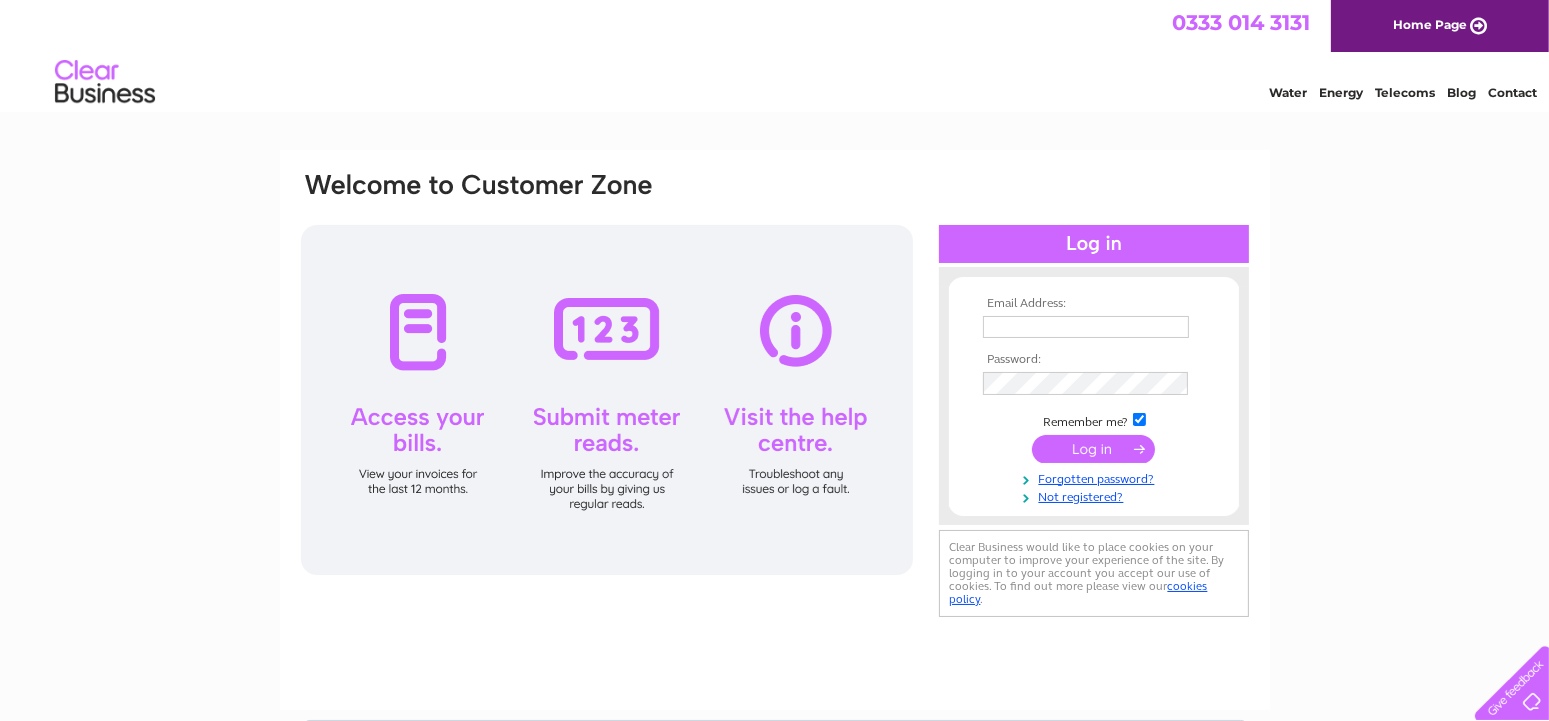 scroll, scrollTop: 0, scrollLeft: 0, axis: both 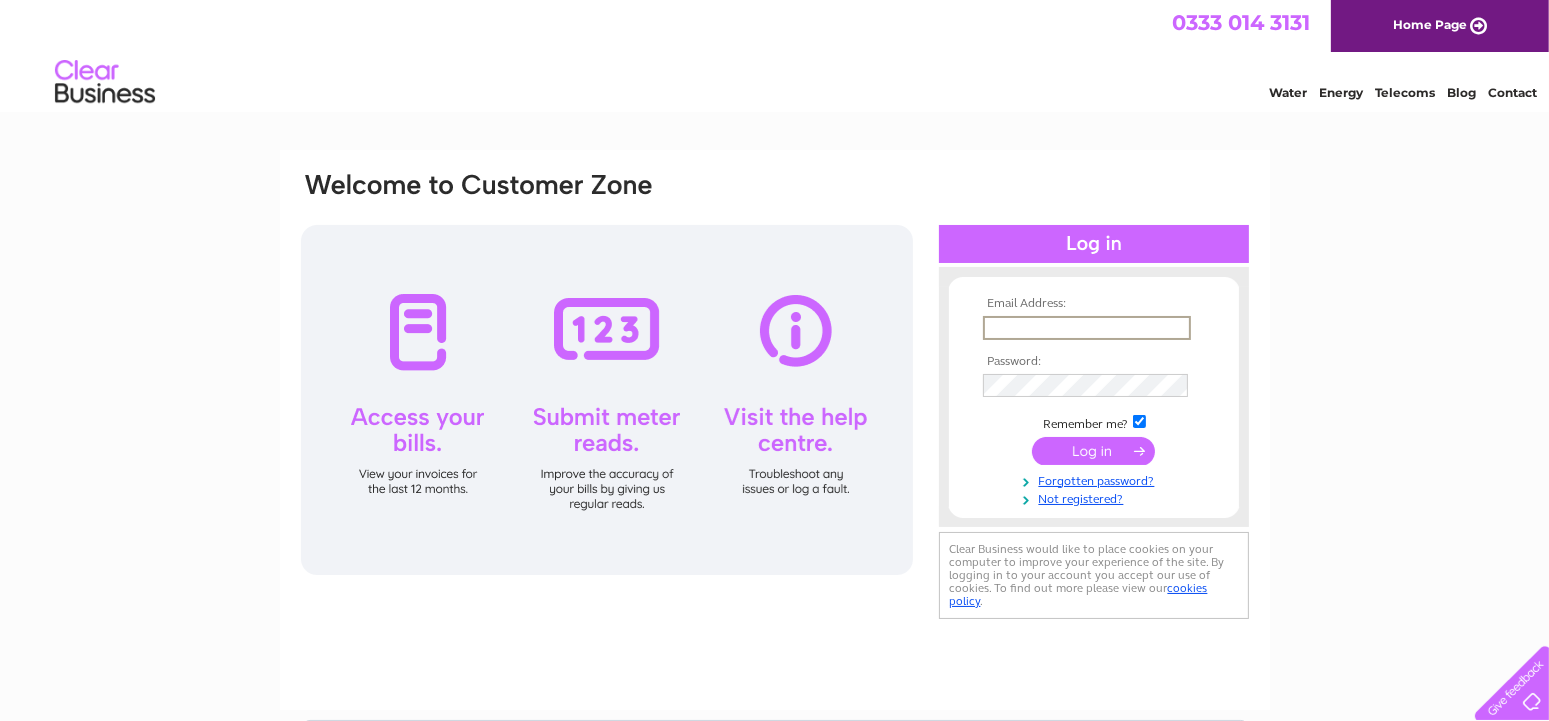 click at bounding box center (1087, 328) 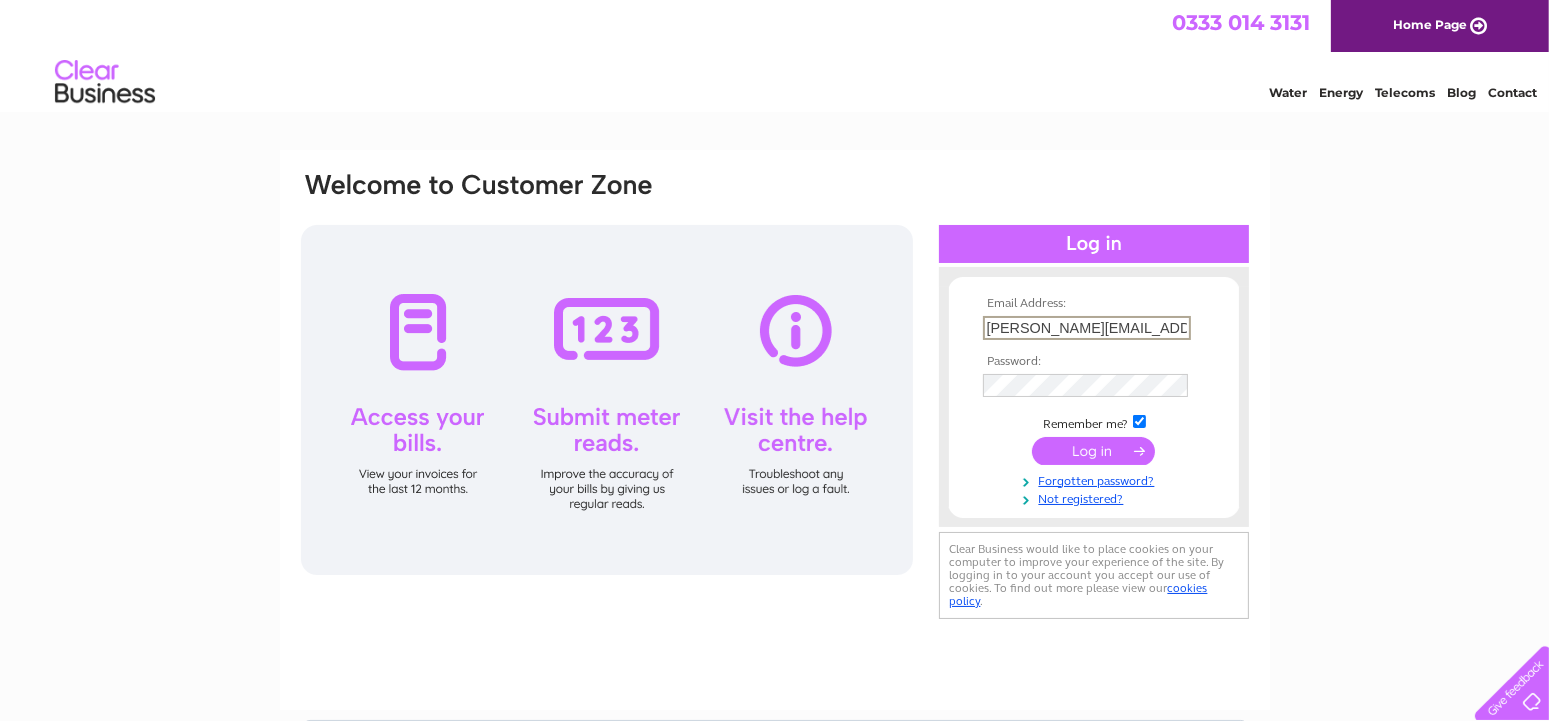 scroll, scrollTop: 0, scrollLeft: 73, axis: horizontal 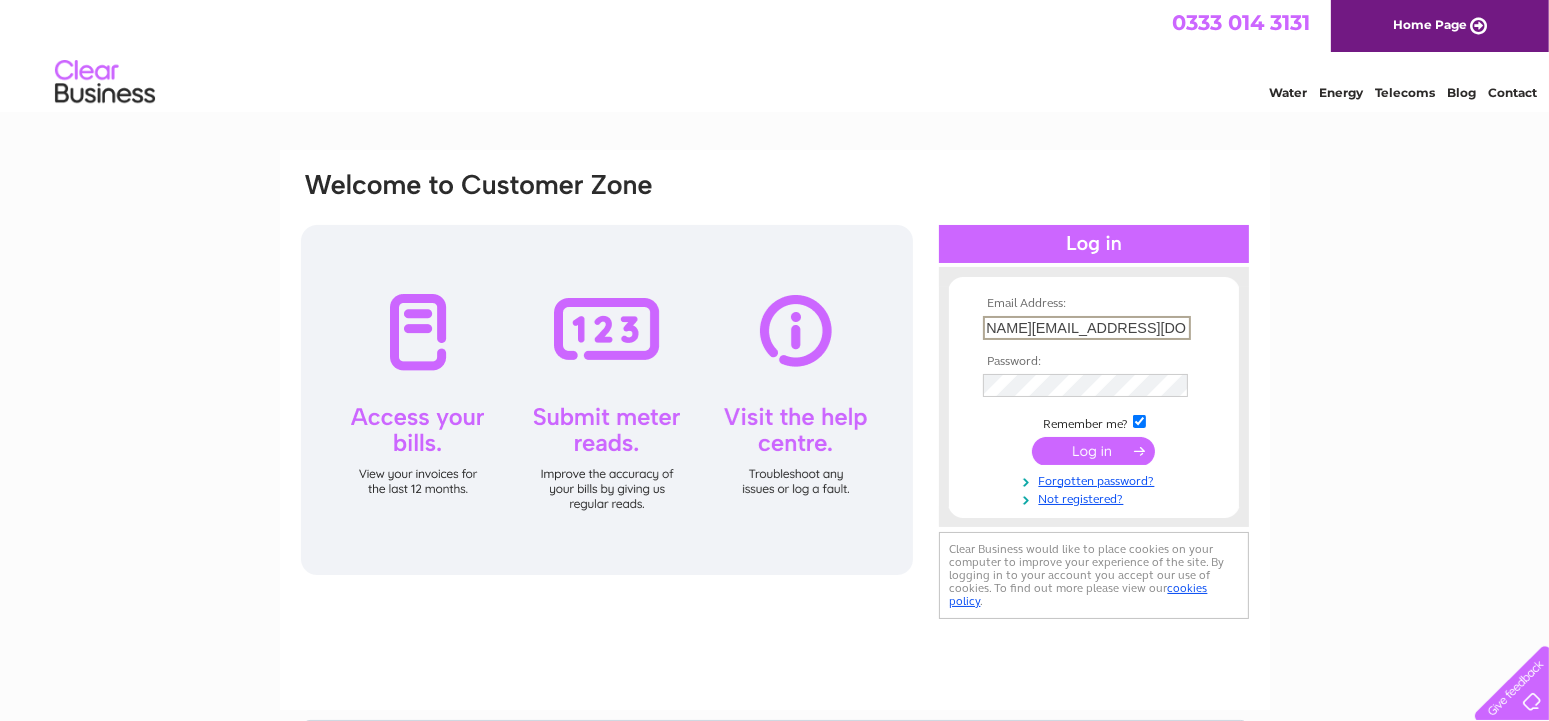type on "[PERSON_NAME][EMAIL_ADDRESS][DOMAIN_NAME]" 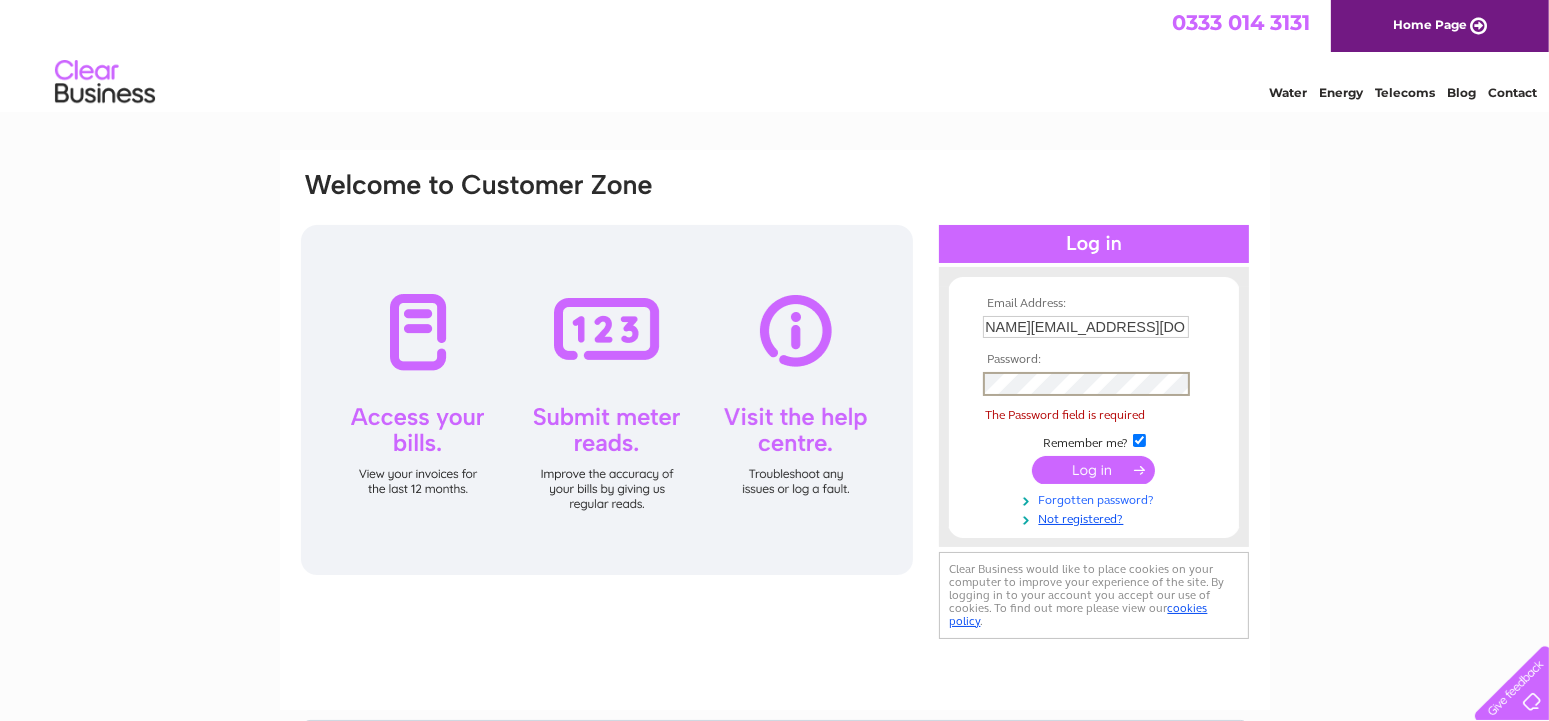 click on "Forgotten password?" at bounding box center (1096, 498) 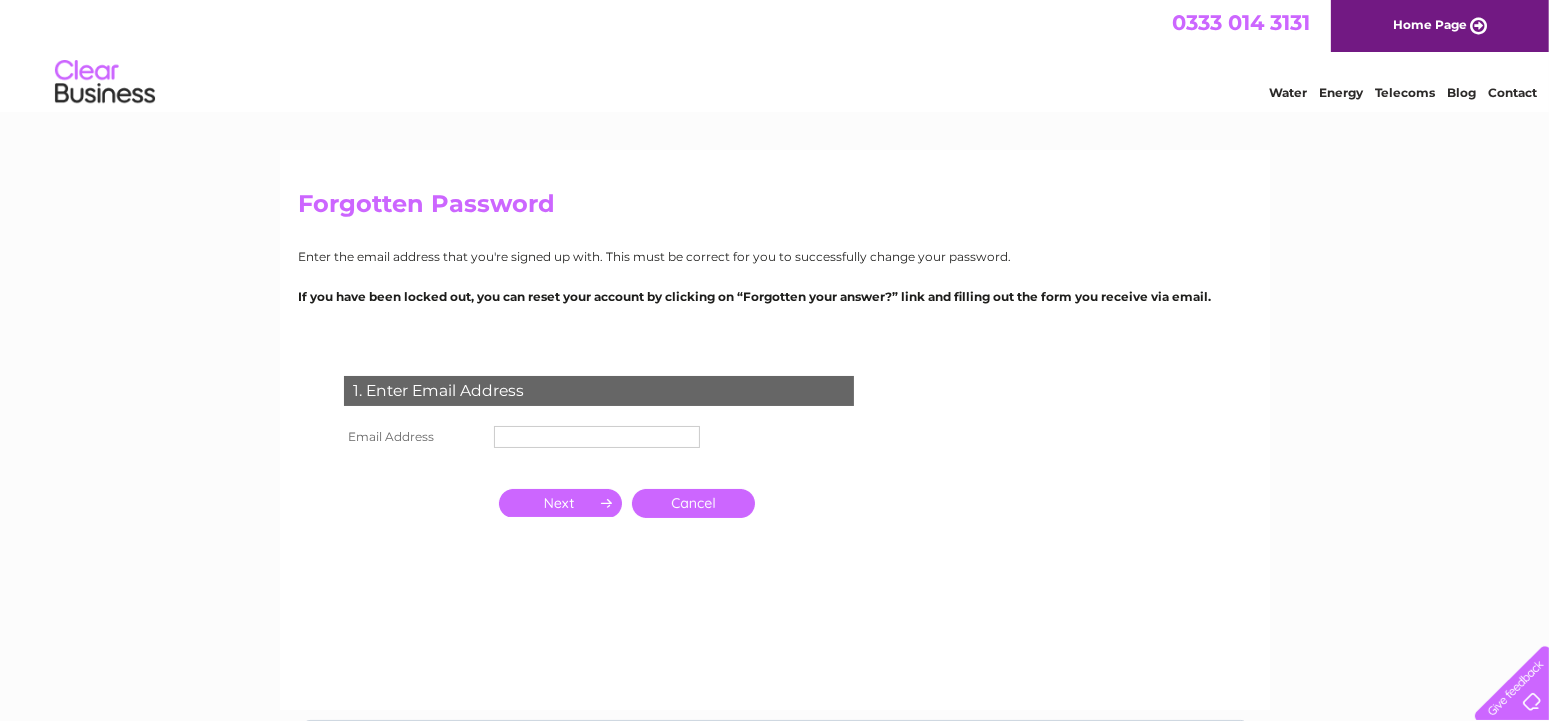 scroll, scrollTop: 0, scrollLeft: 0, axis: both 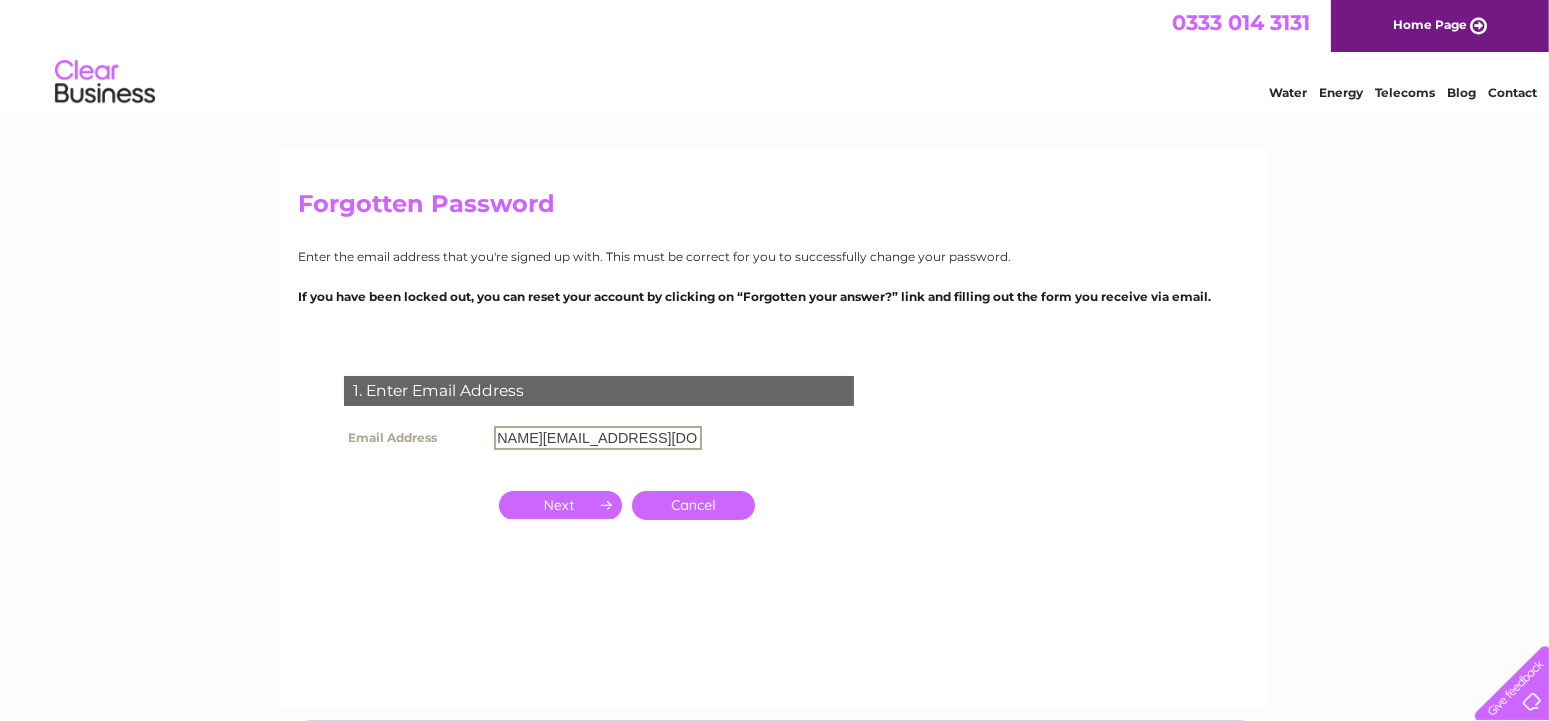 type on "[PERSON_NAME][EMAIL_ADDRESS][DOMAIN_NAME]" 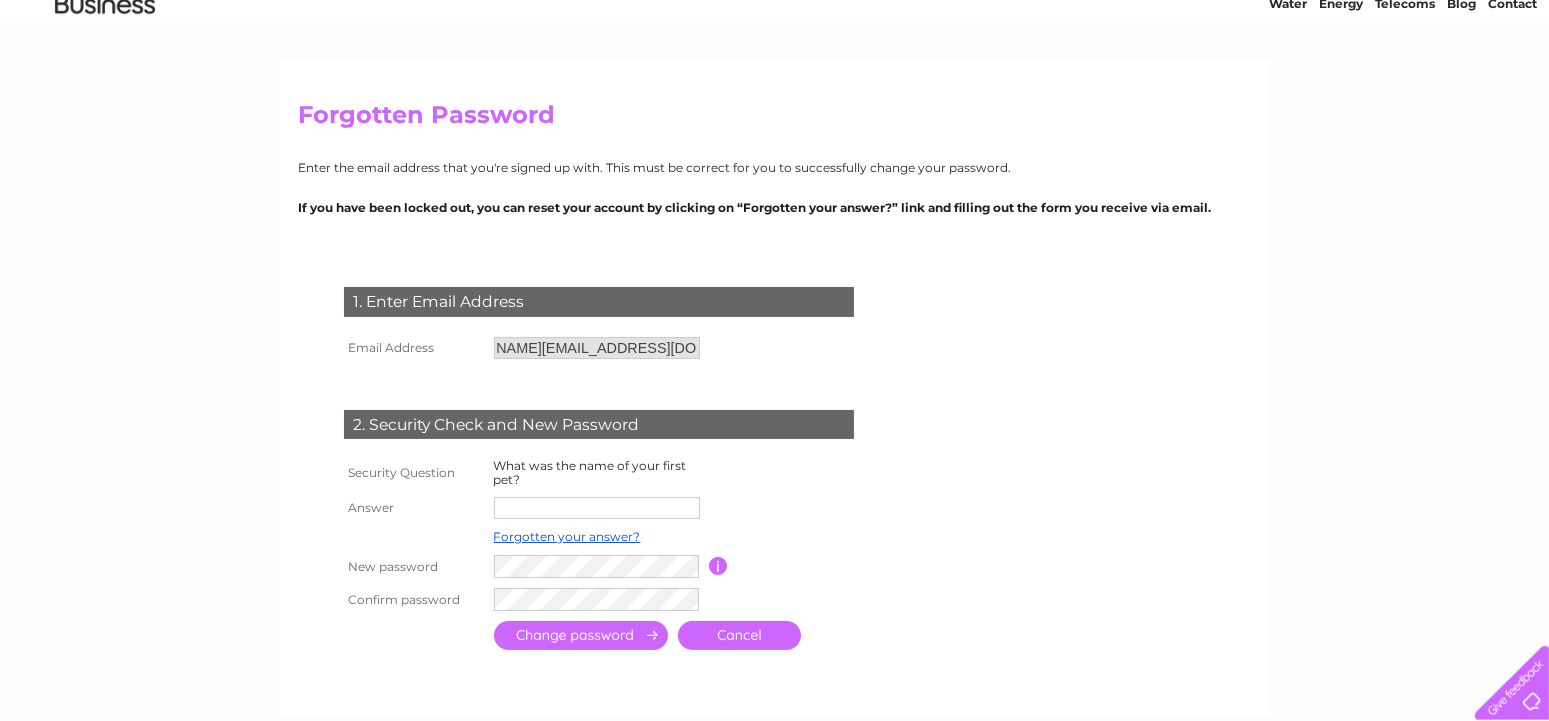 scroll, scrollTop: 420, scrollLeft: 0, axis: vertical 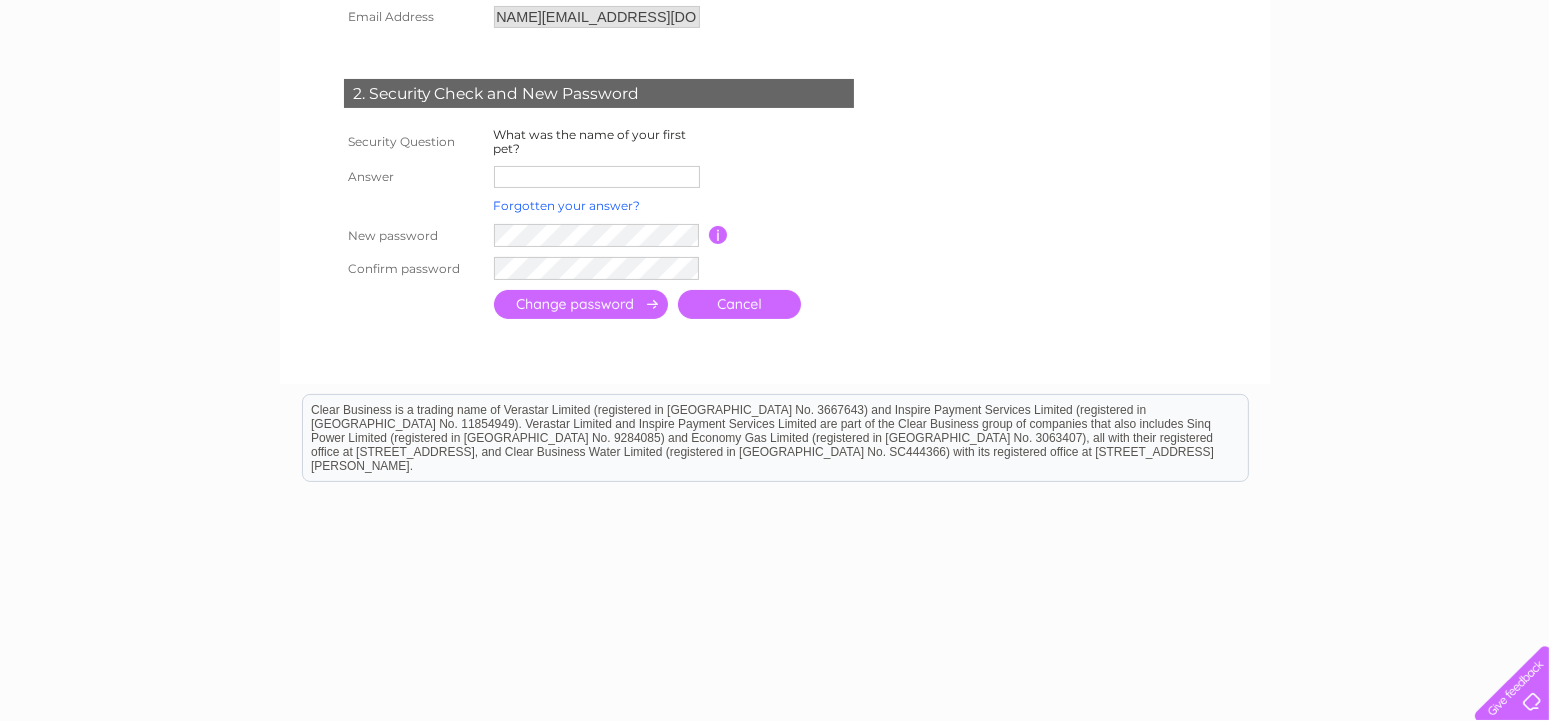 click on "Forgotten your answer?" at bounding box center (567, 205) 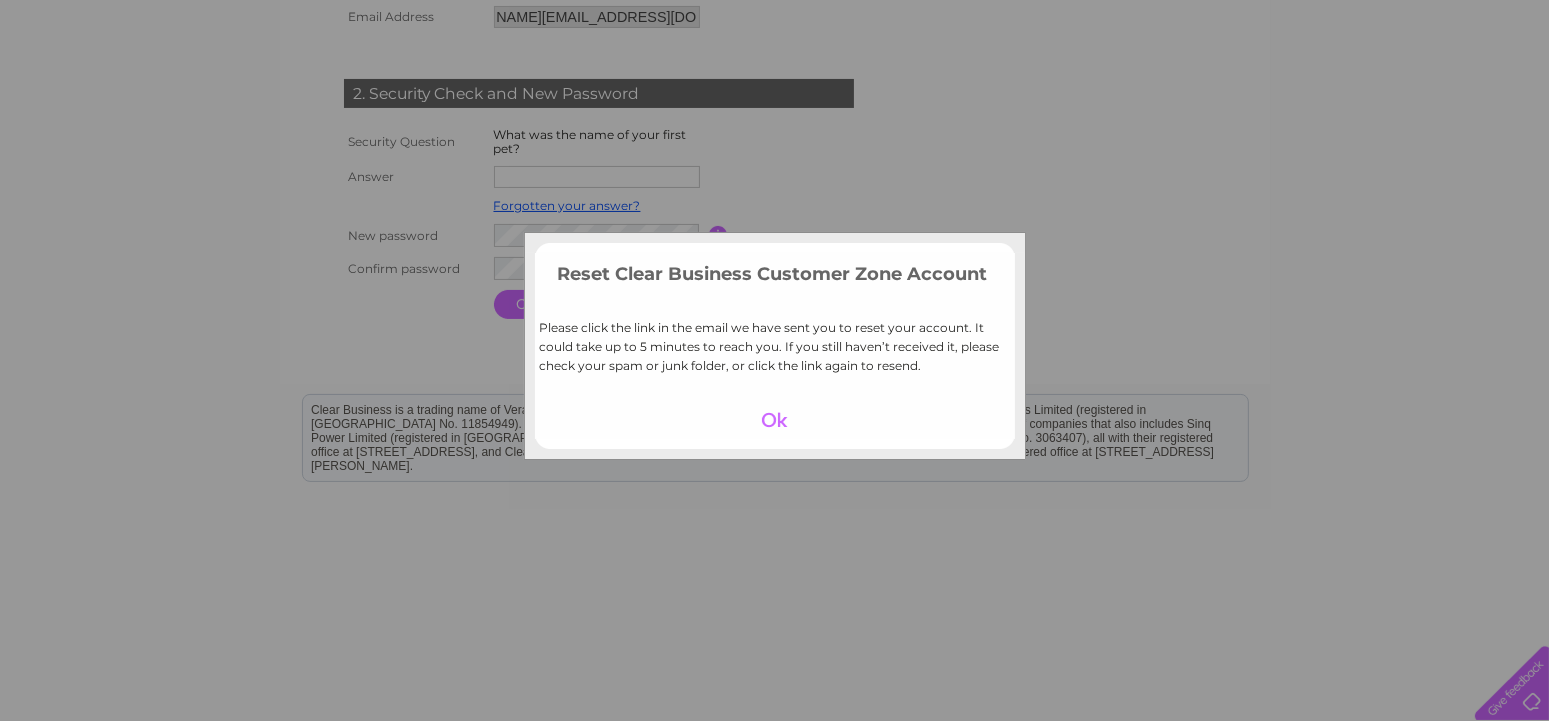 click at bounding box center [774, 420] 